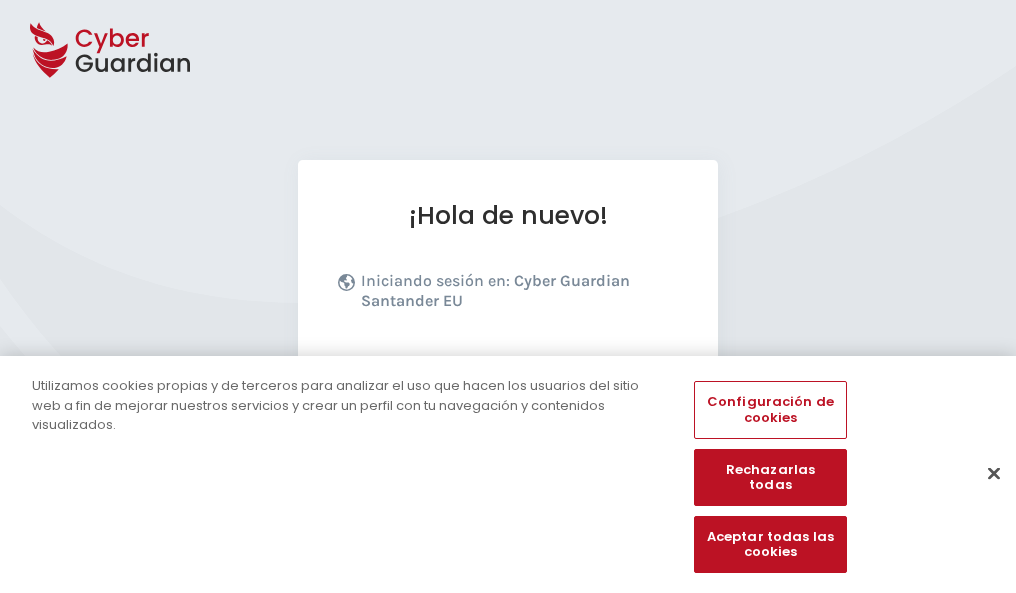 scroll, scrollTop: 245, scrollLeft: 0, axis: vertical 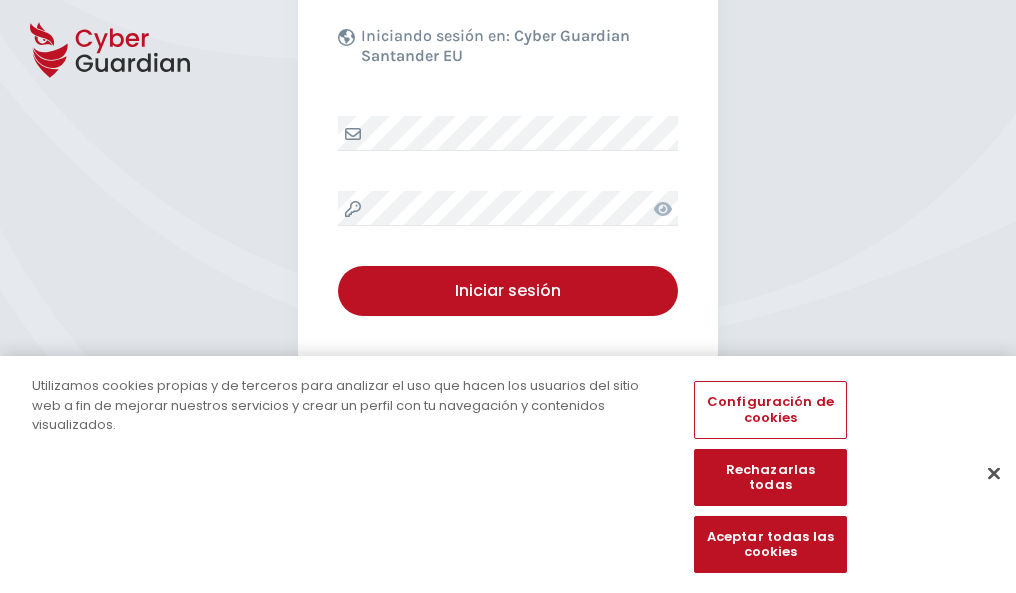 click at bounding box center [994, 473] 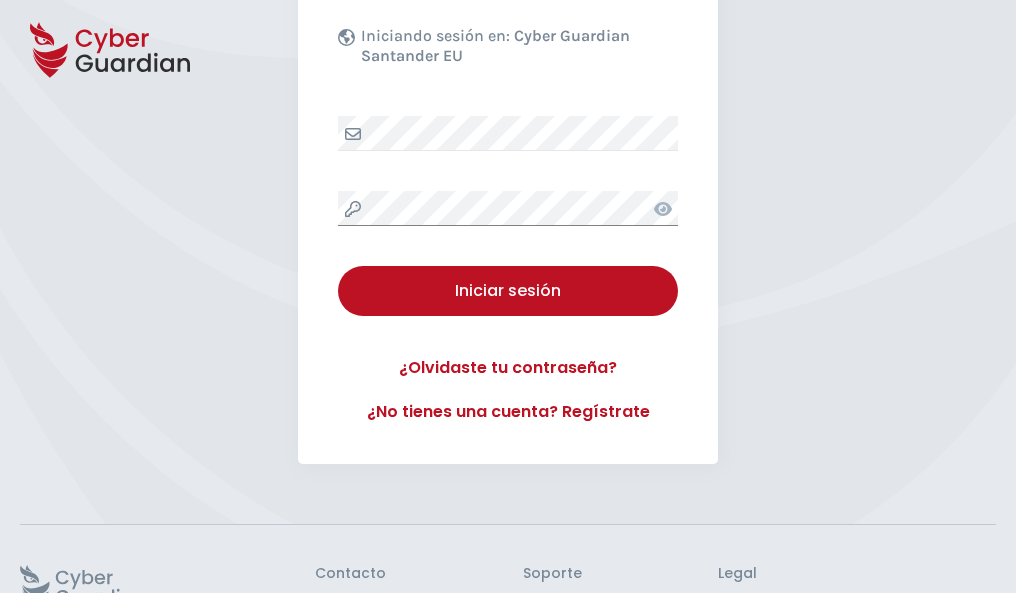 scroll, scrollTop: 389, scrollLeft: 0, axis: vertical 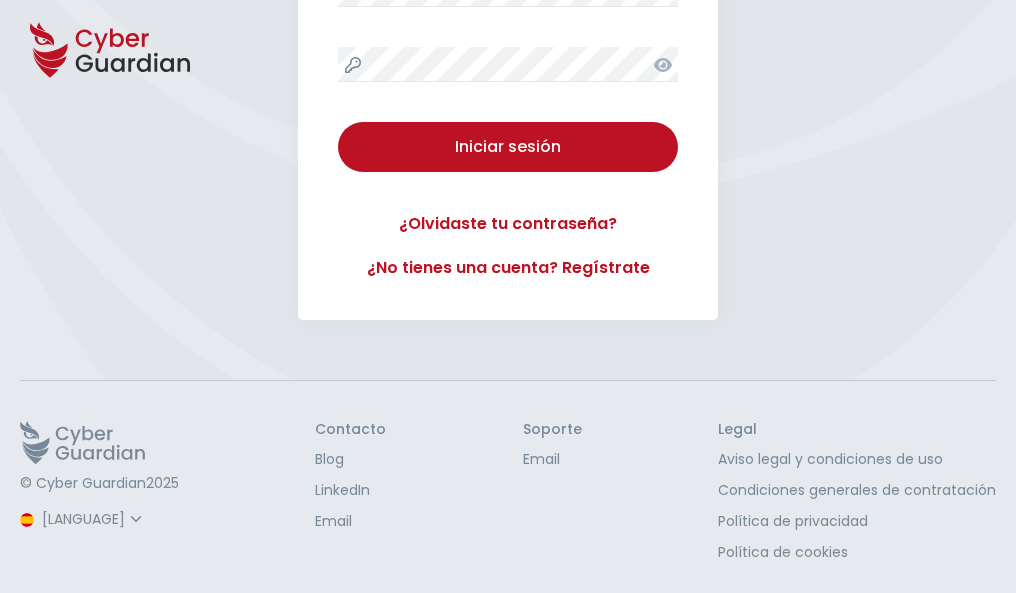 type 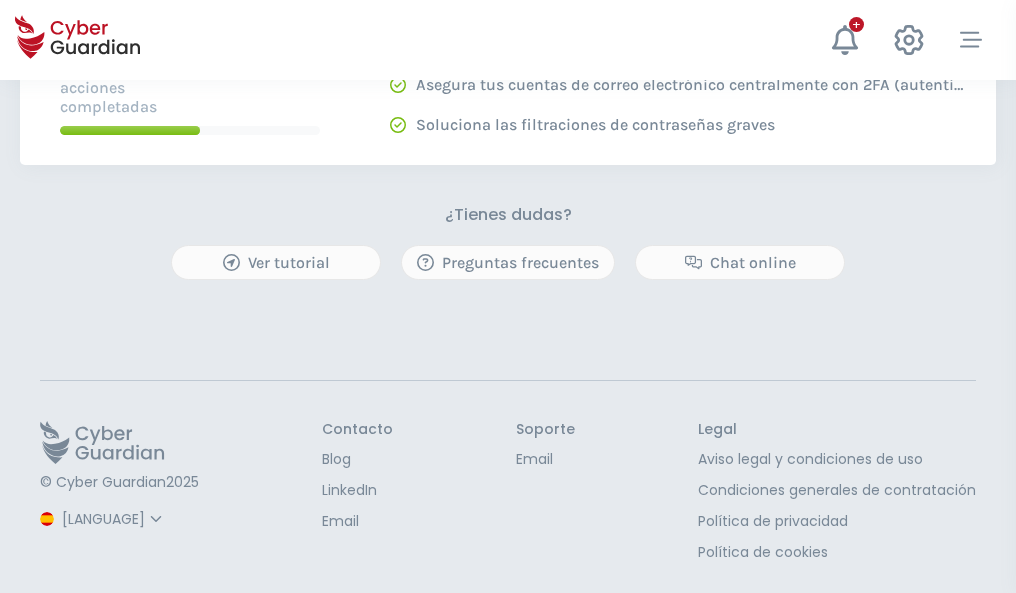 scroll, scrollTop: 0, scrollLeft: 0, axis: both 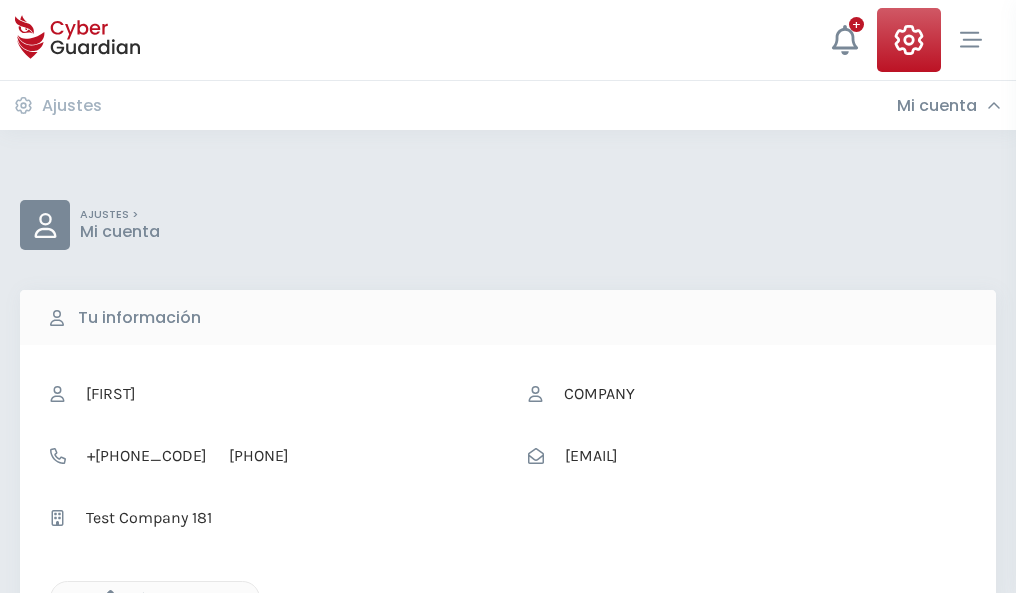 click 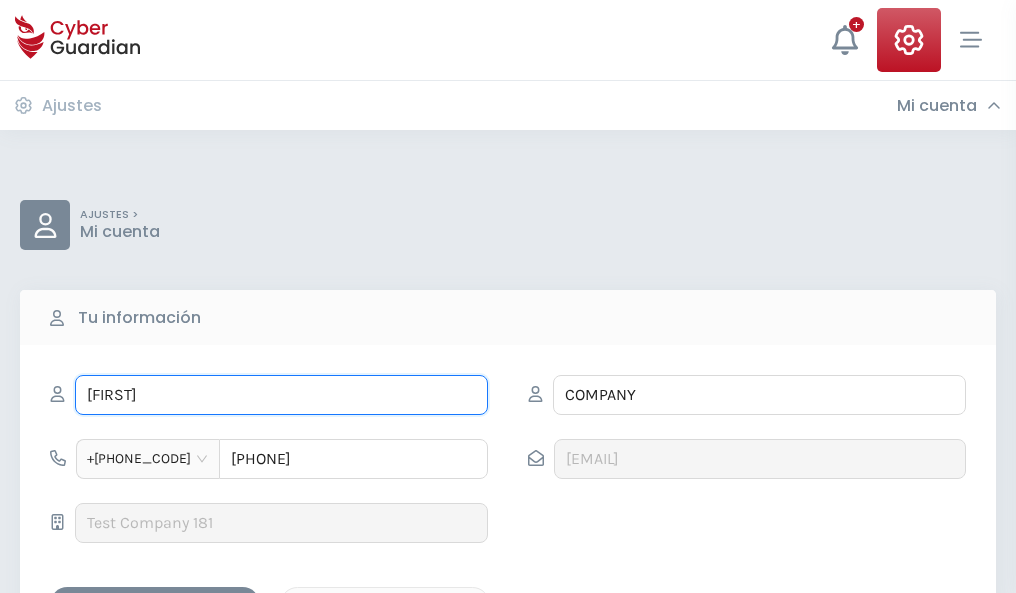 click on "HECTOR" at bounding box center [281, 395] 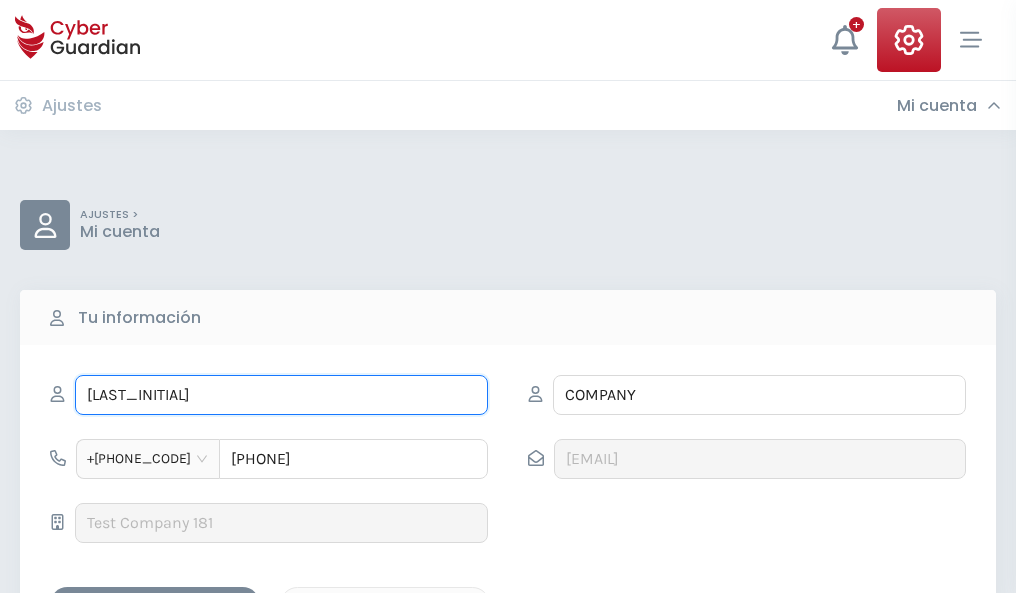 type on "H" 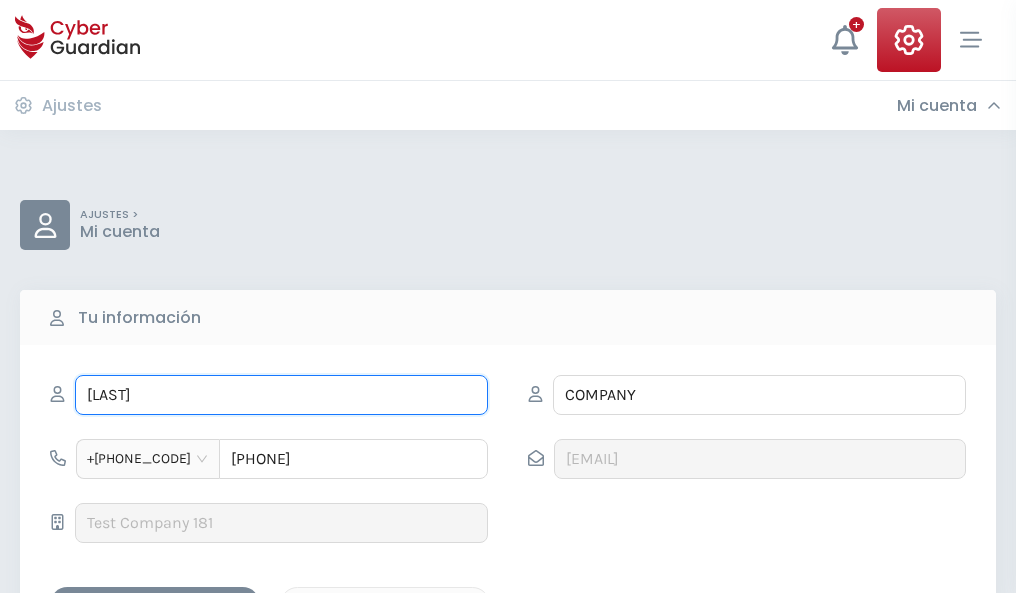 type on "Jafet" 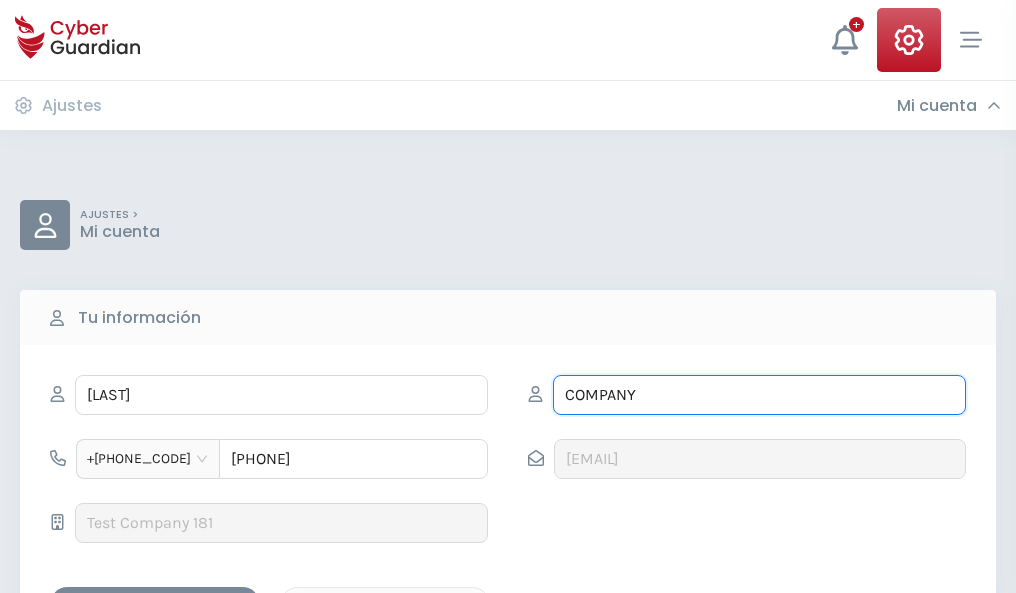 click on "COMPANY" at bounding box center [759, 395] 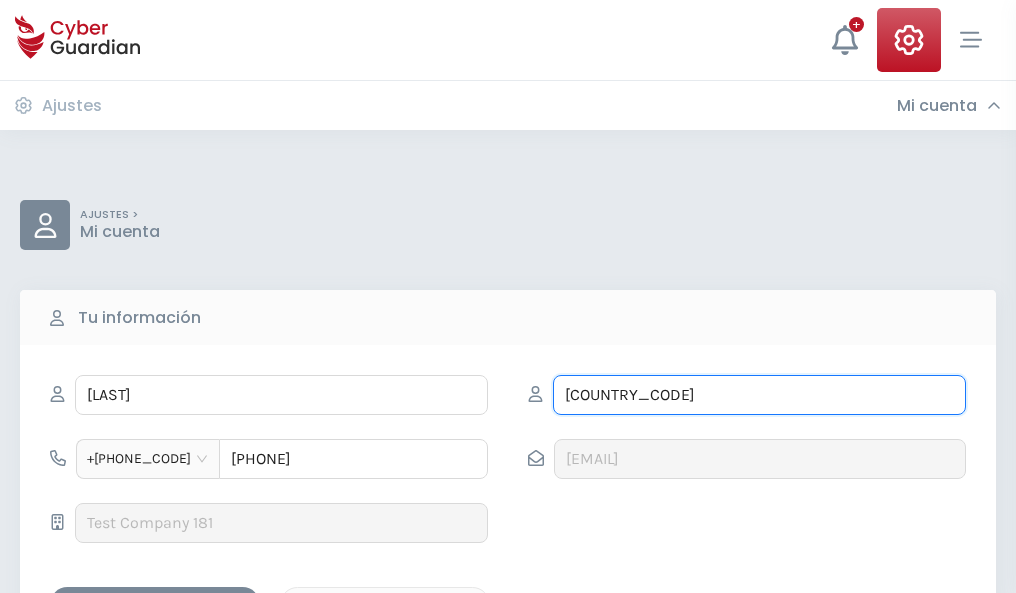 type on "C" 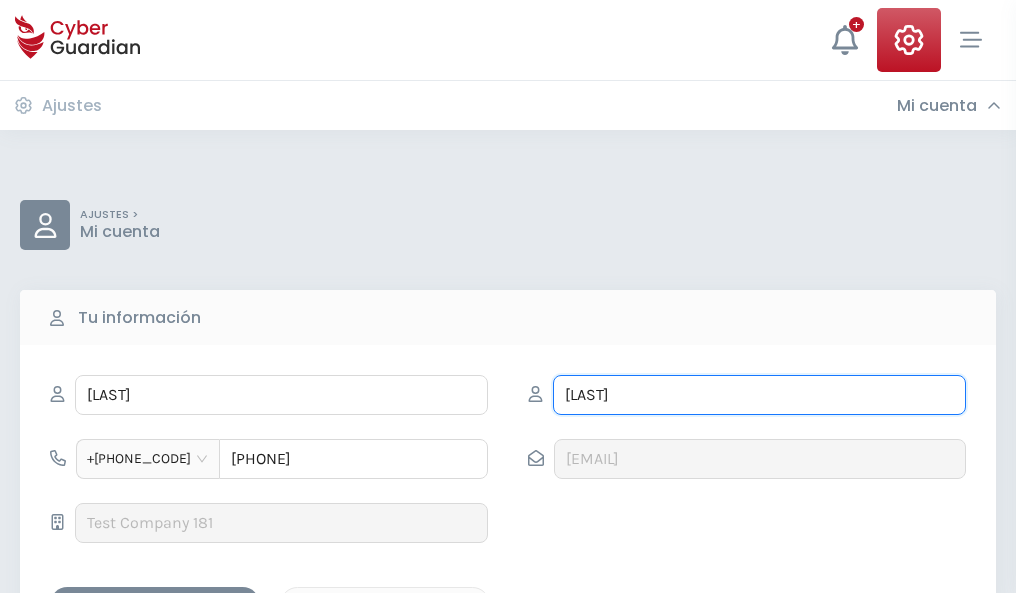 type on "Sáez" 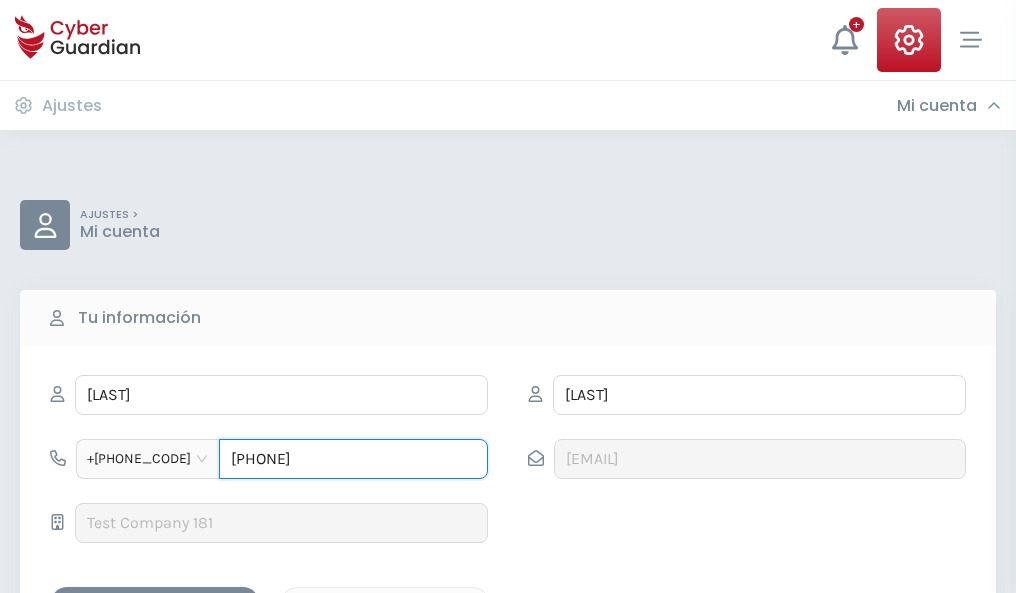 click on "823013811" at bounding box center (353, 459) 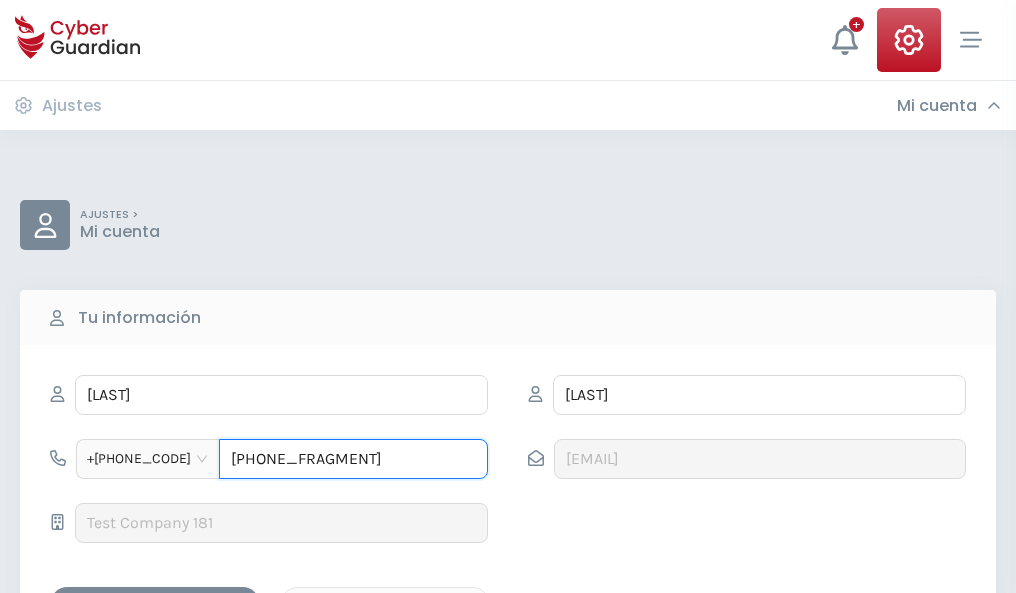 type on "8" 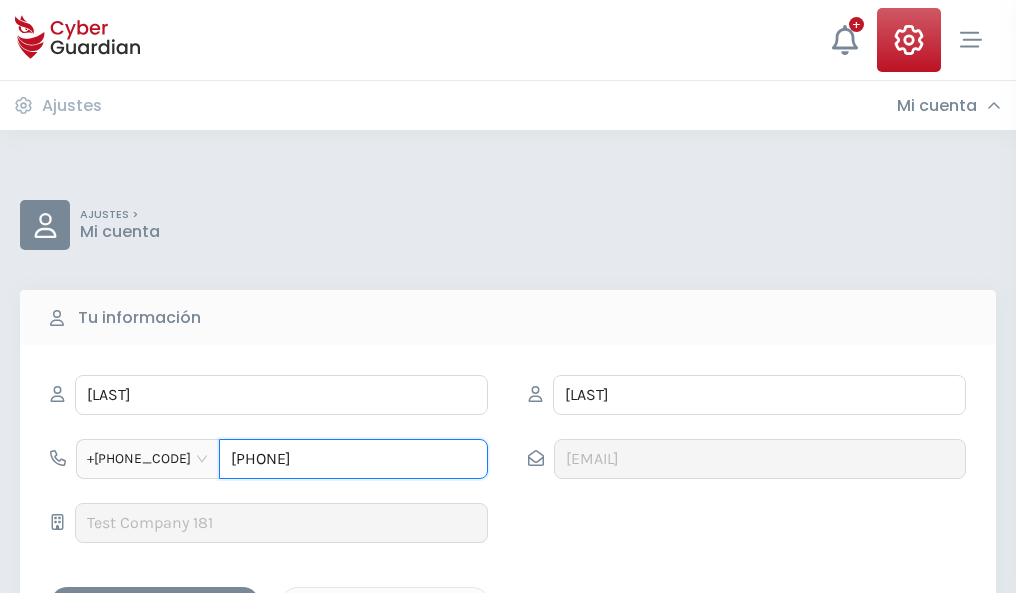 type on "877319720" 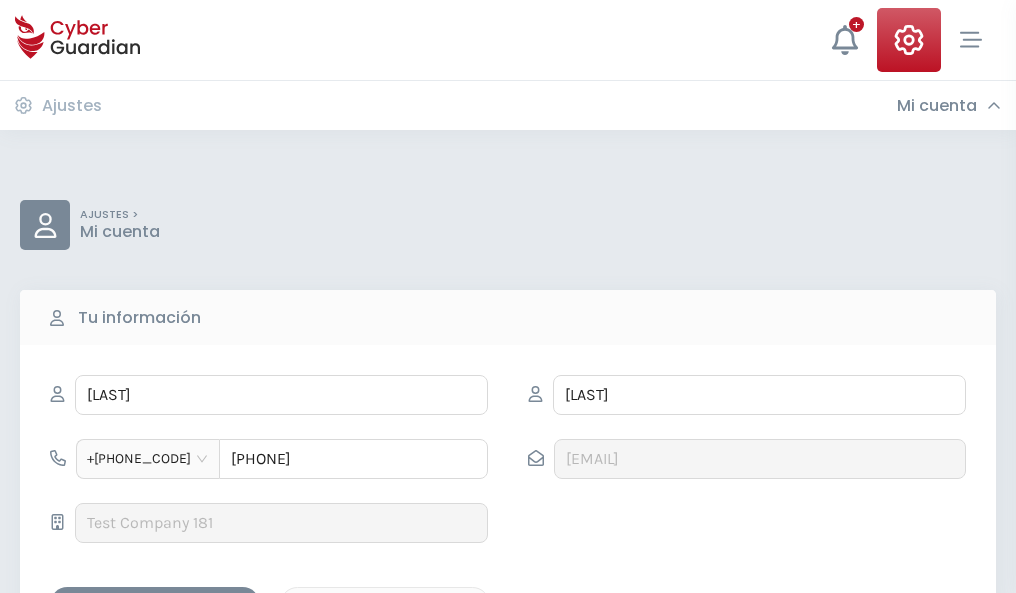 click on "Guardar cambios" at bounding box center (155, 604) 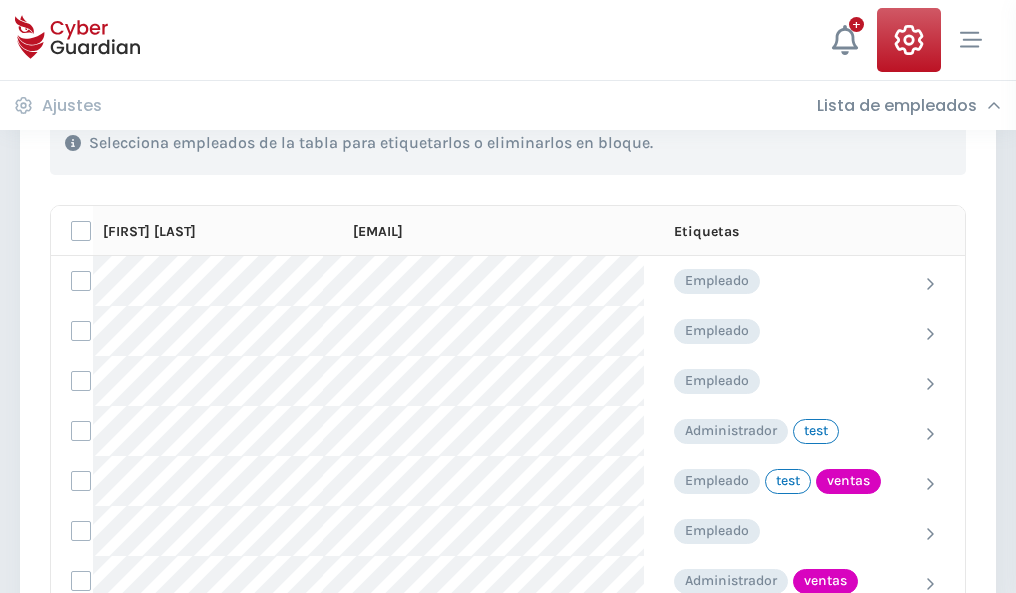 scroll, scrollTop: 906, scrollLeft: 0, axis: vertical 